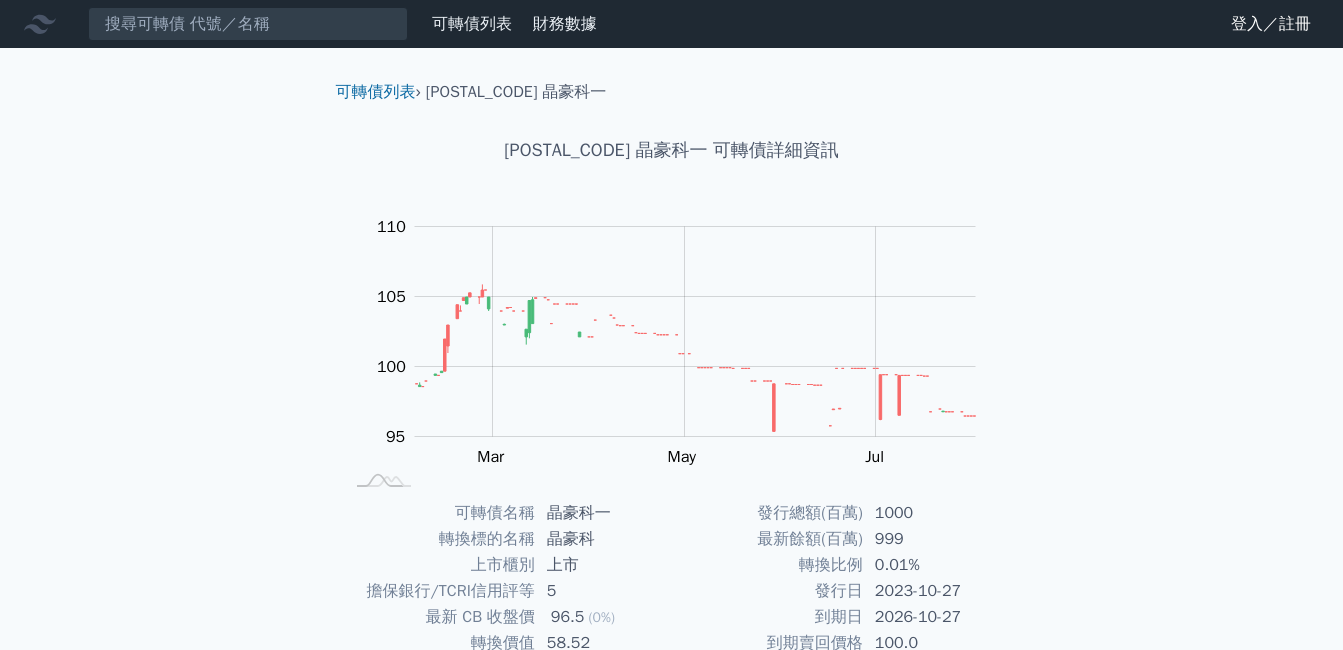 scroll, scrollTop: 0, scrollLeft: 0, axis: both 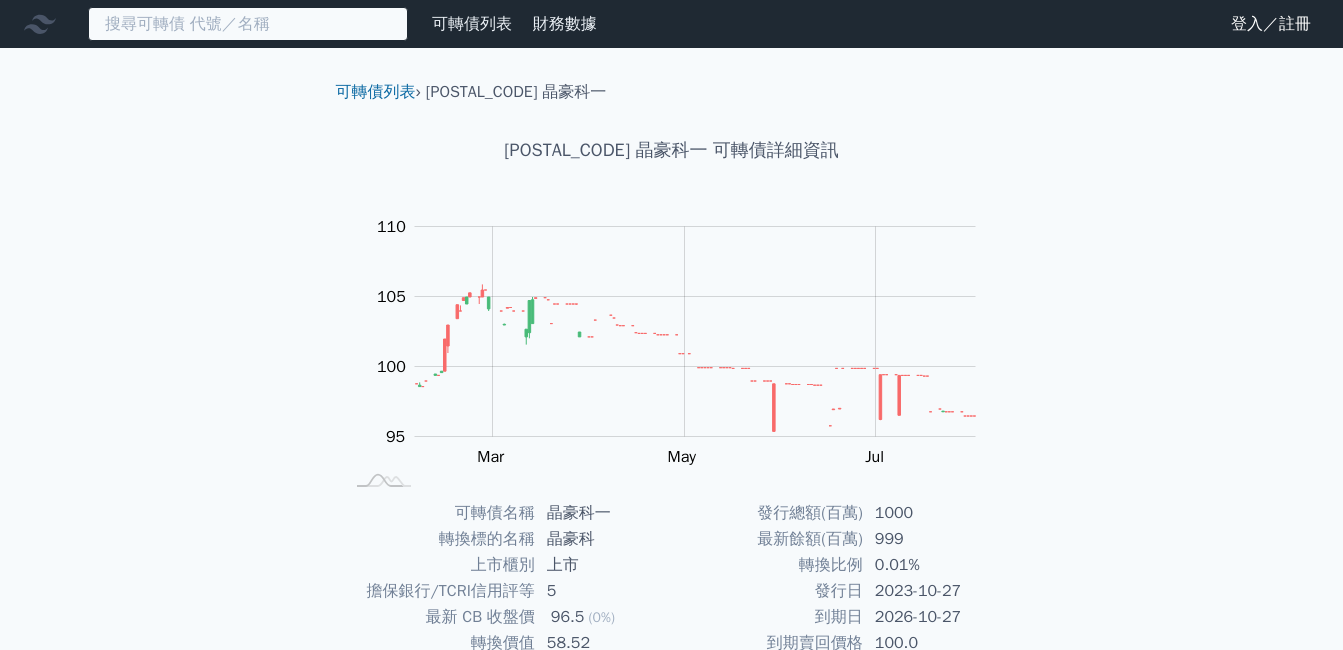 click at bounding box center [248, 24] 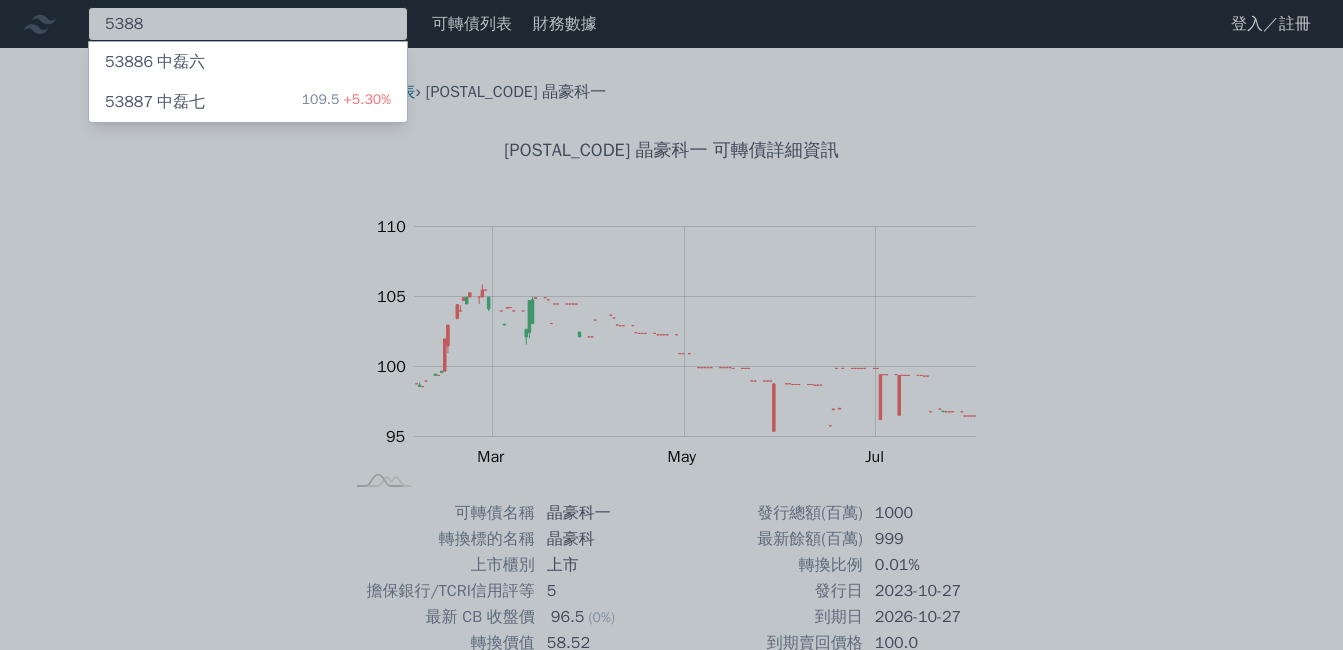 type on "5388" 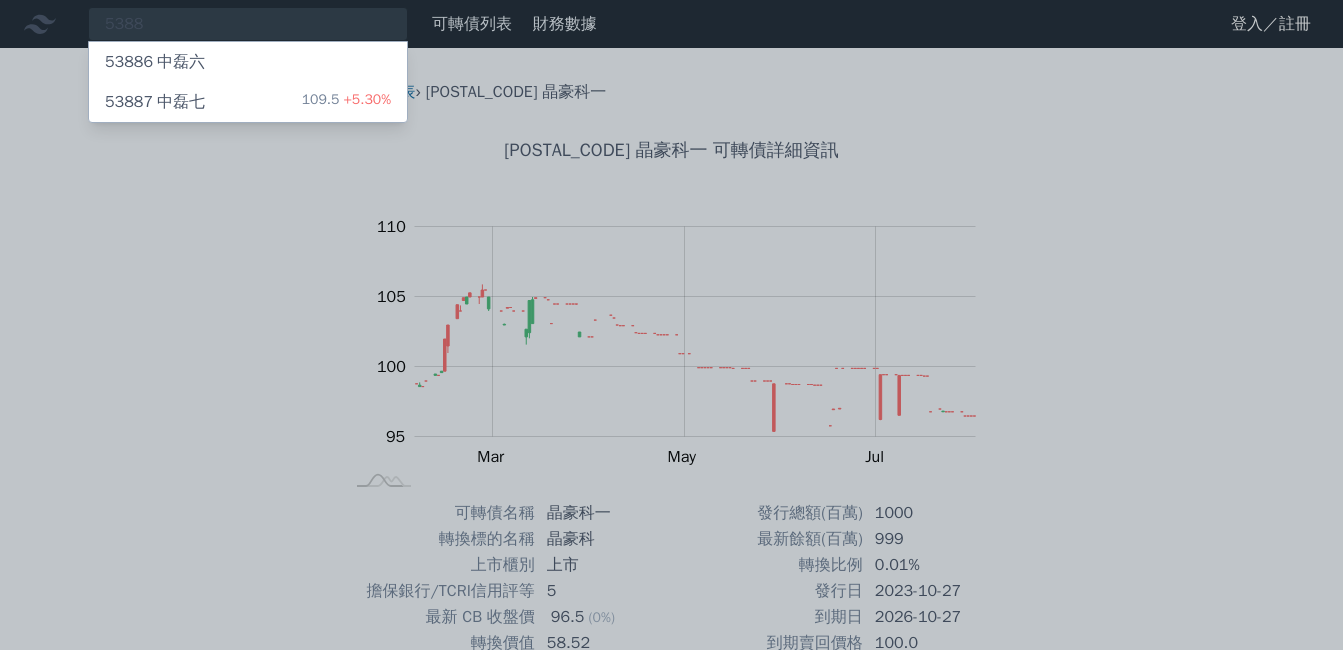 click on "53887 中磊七
109.5 +5.30%" at bounding box center [248, 102] 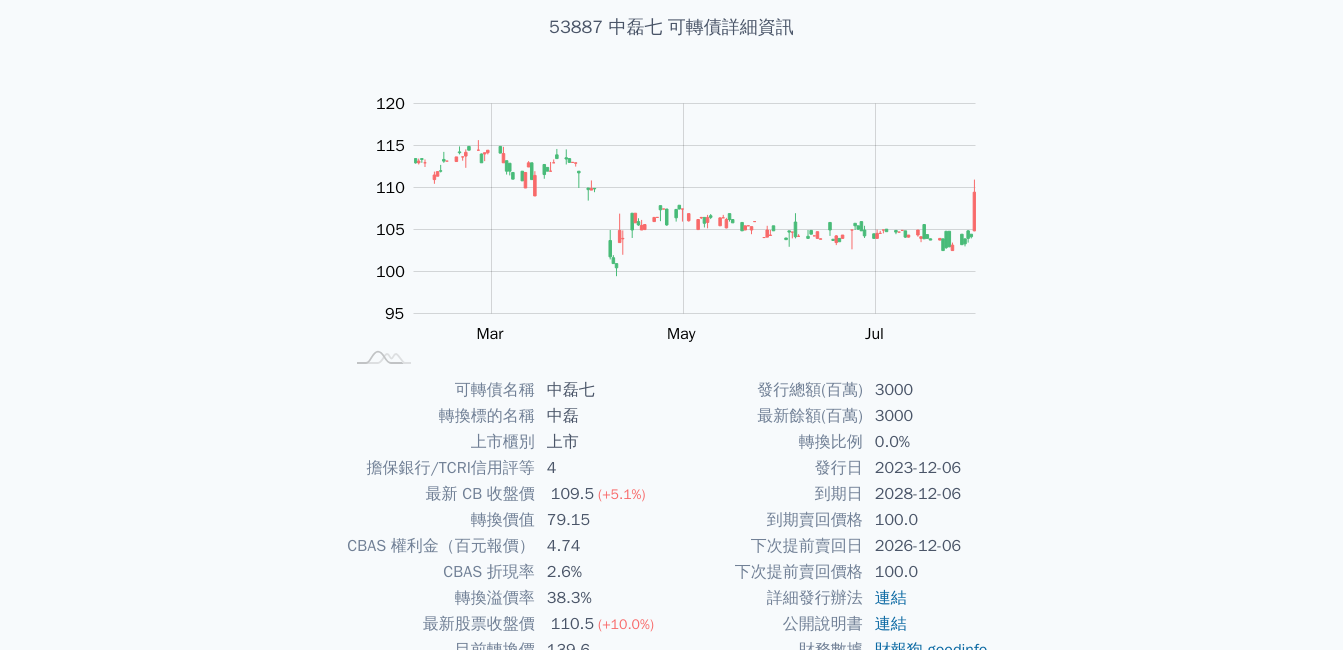 scroll, scrollTop: 276, scrollLeft: 0, axis: vertical 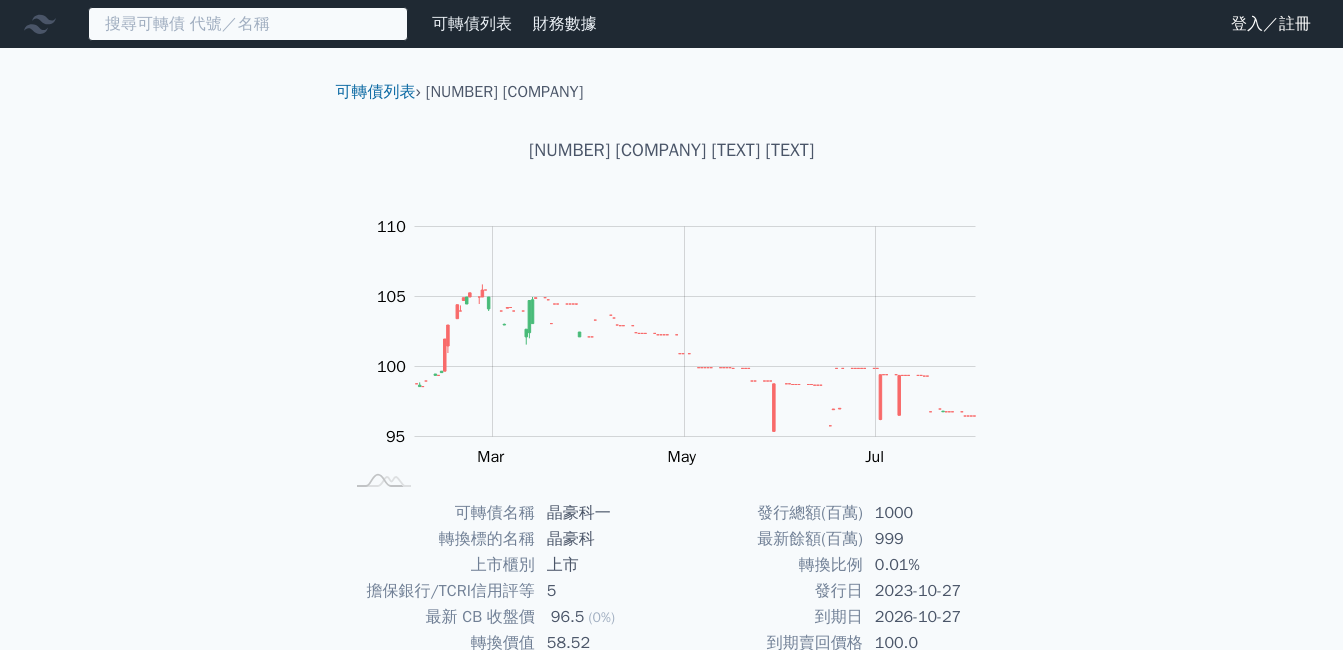 click at bounding box center [248, 24] 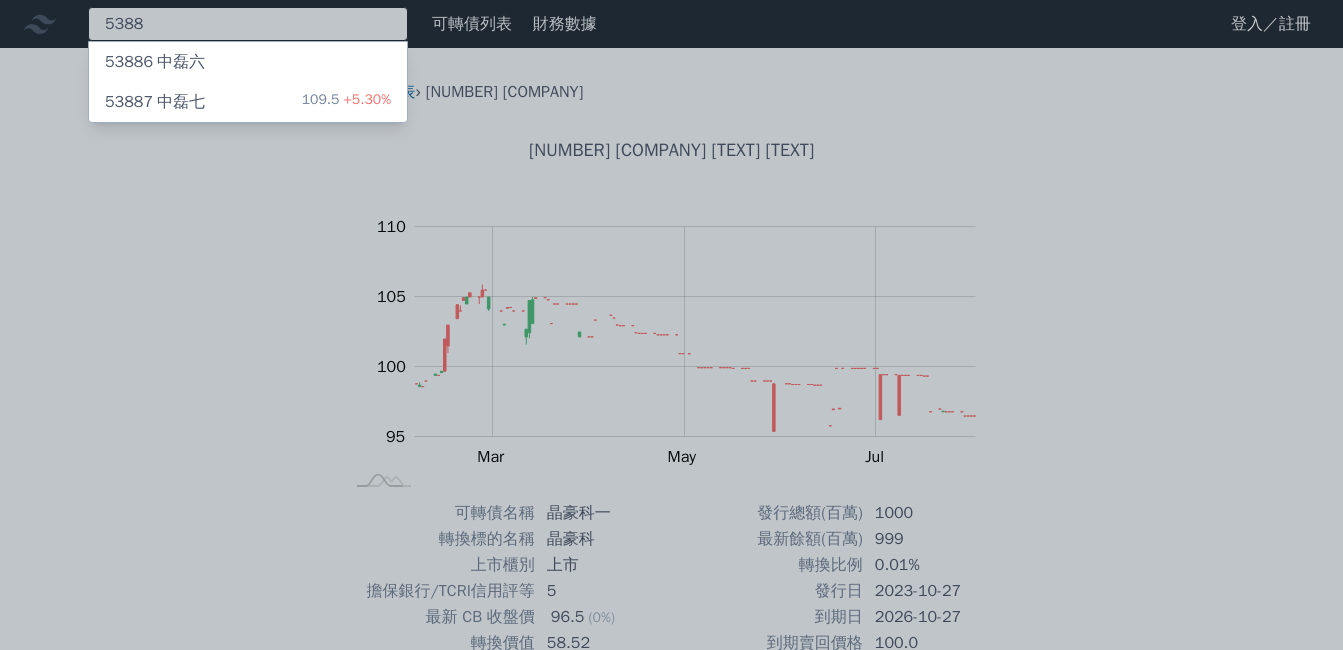 type on "5388" 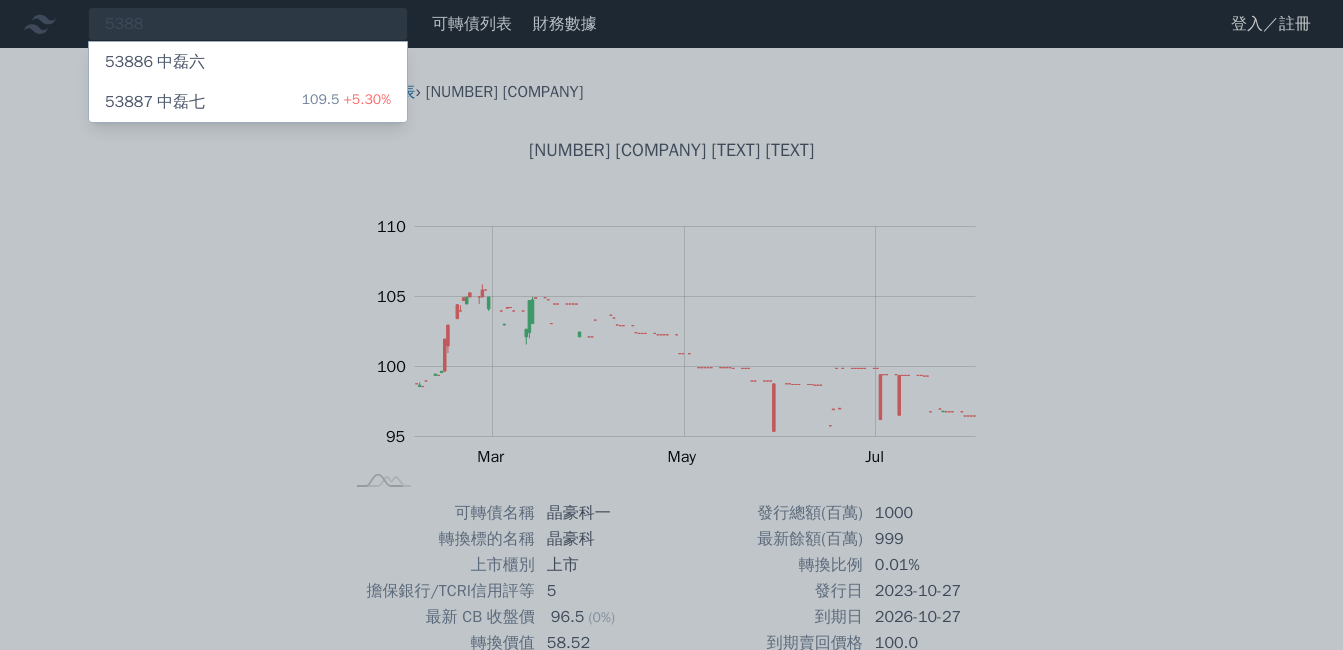 click on "109.5 +5.30%" at bounding box center (346, 102) 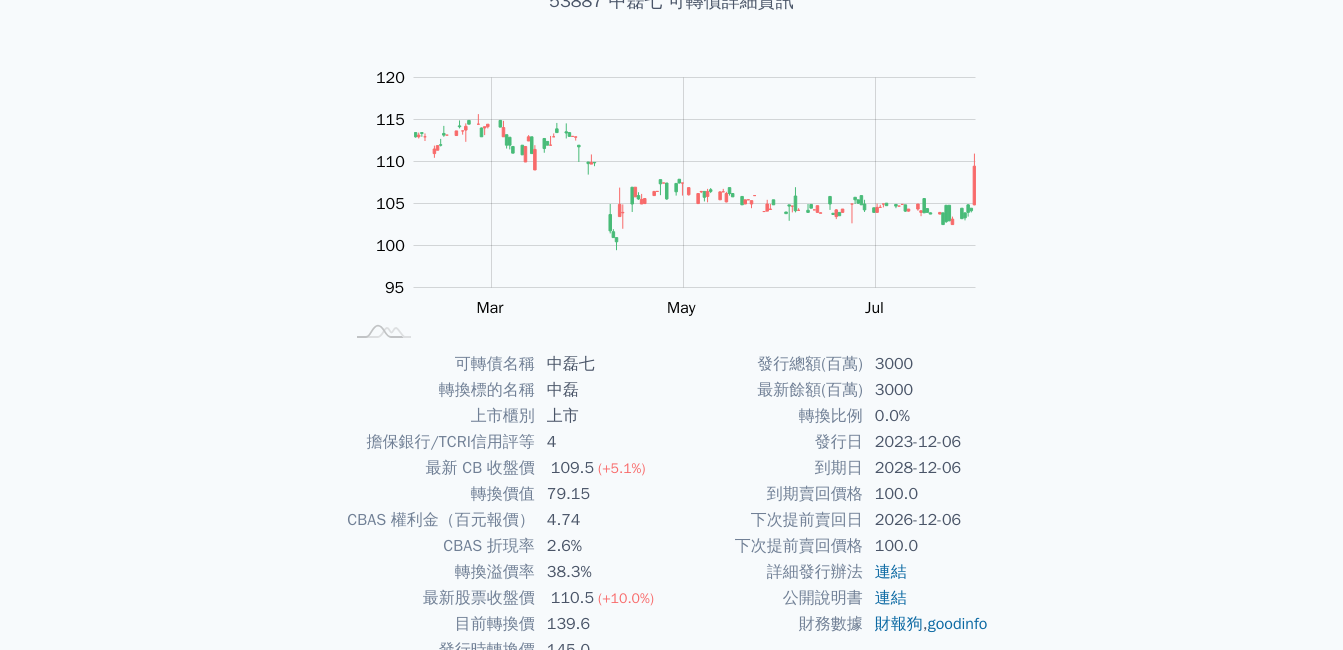 scroll, scrollTop: 0, scrollLeft: 0, axis: both 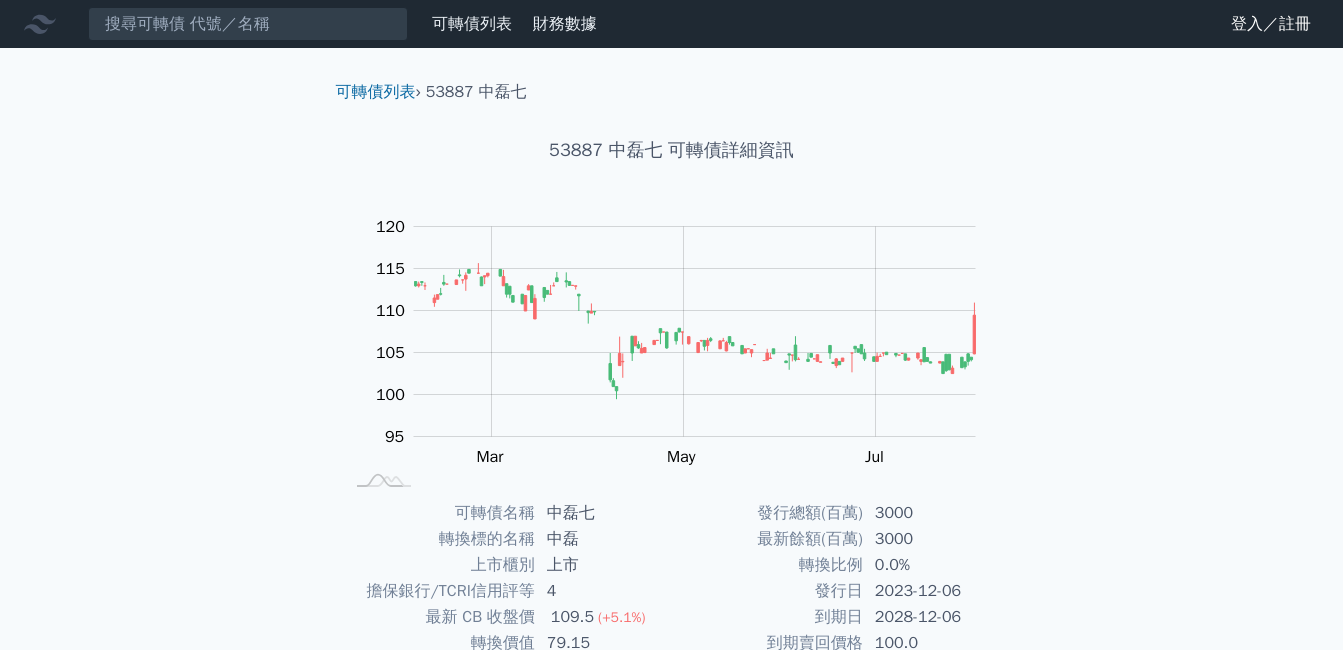 click on "可轉債列表" at bounding box center (472, 24) 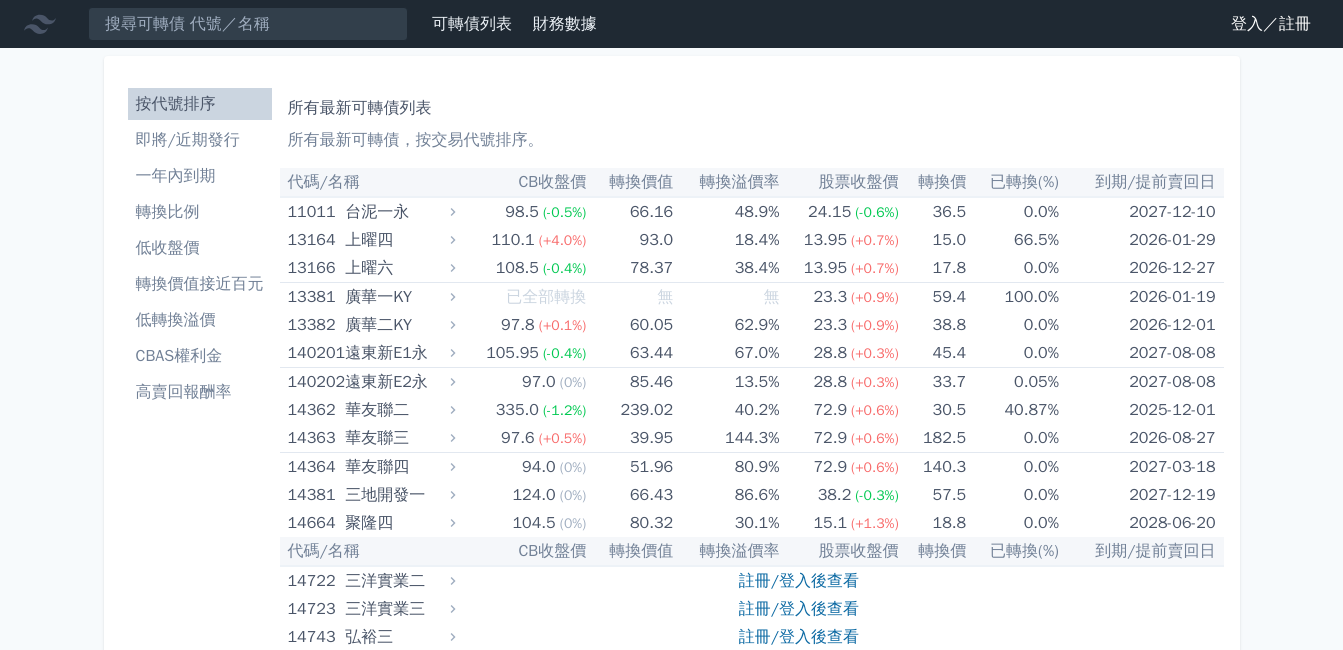 click on "轉換價值接近百元" at bounding box center (200, 284) 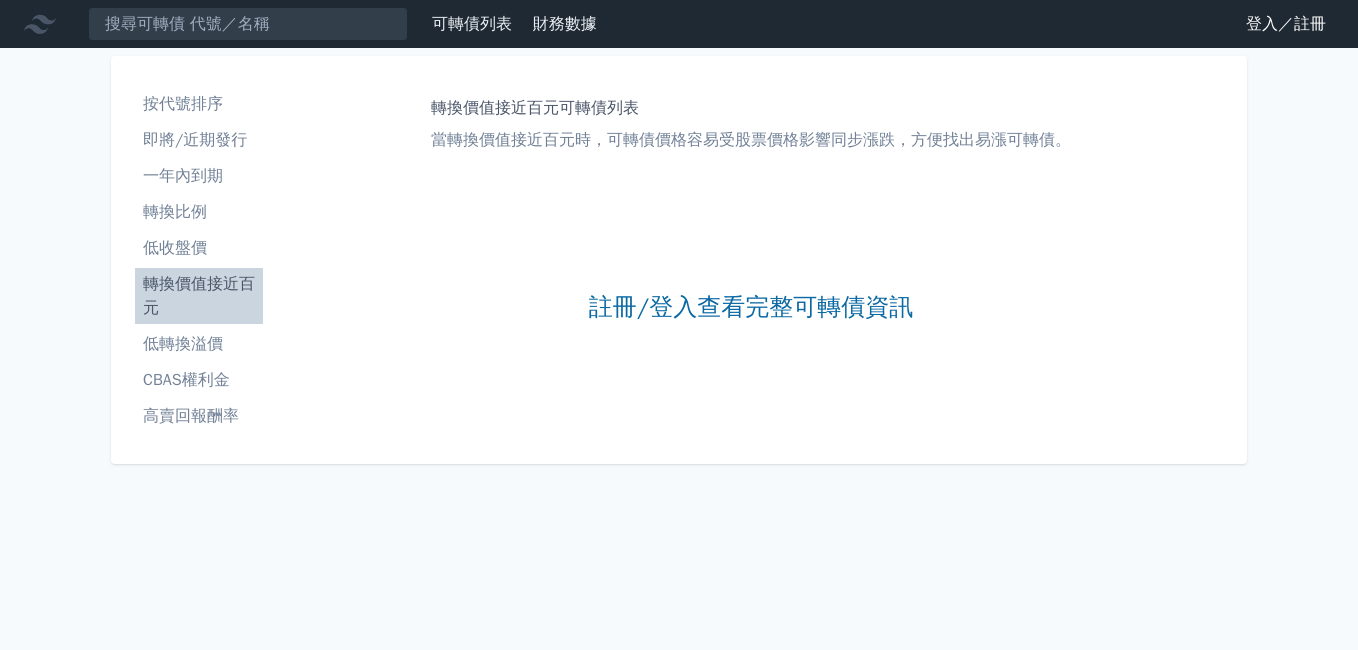 click on "按代號排序" at bounding box center [199, 104] 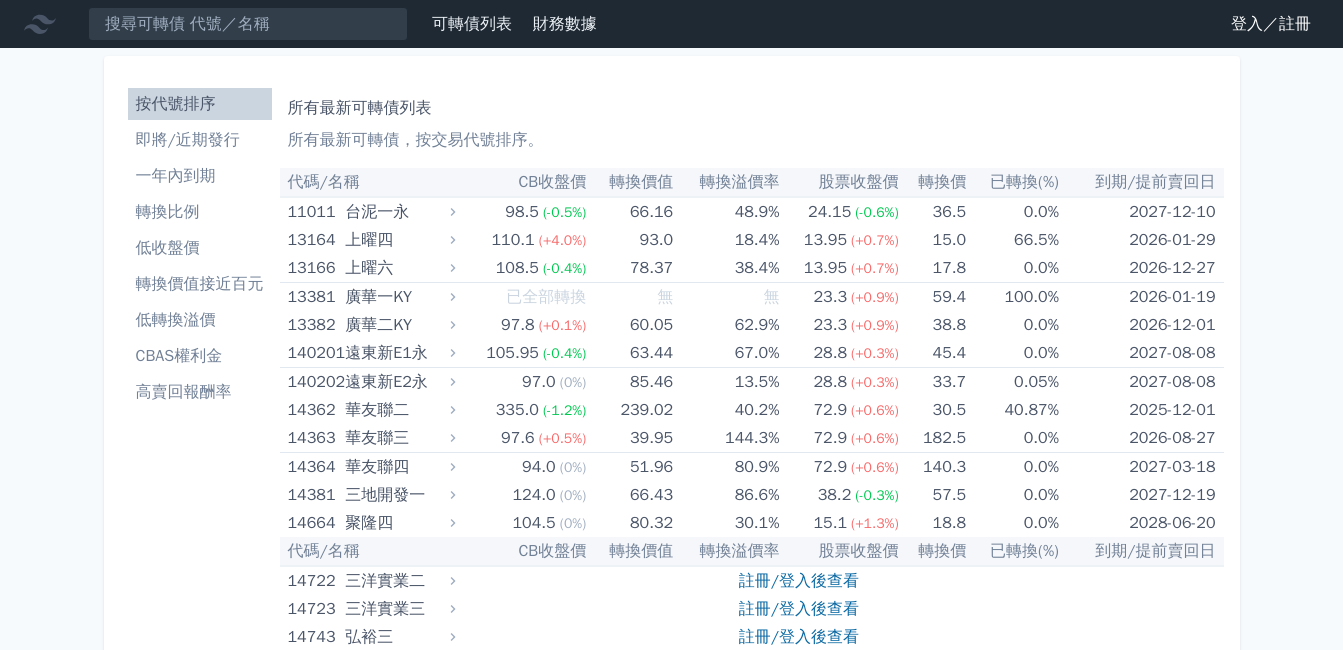 click on "股票收盤價" at bounding box center [838, 182] 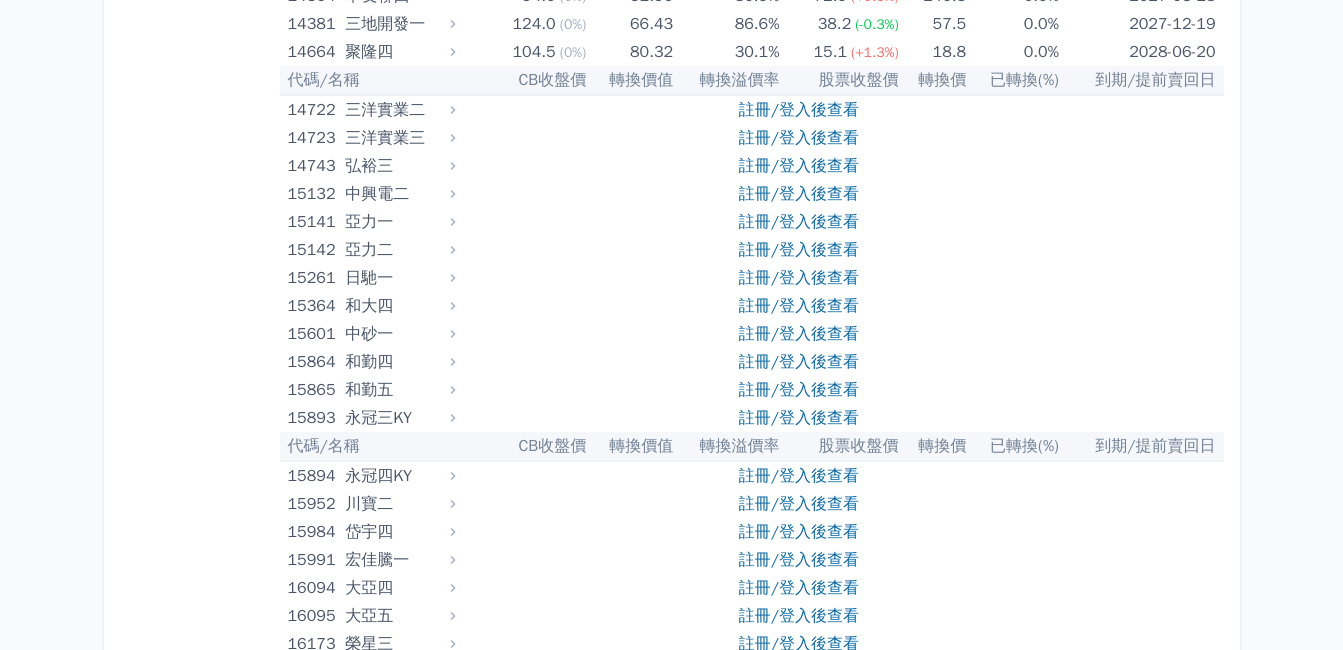 scroll, scrollTop: 300, scrollLeft: 0, axis: vertical 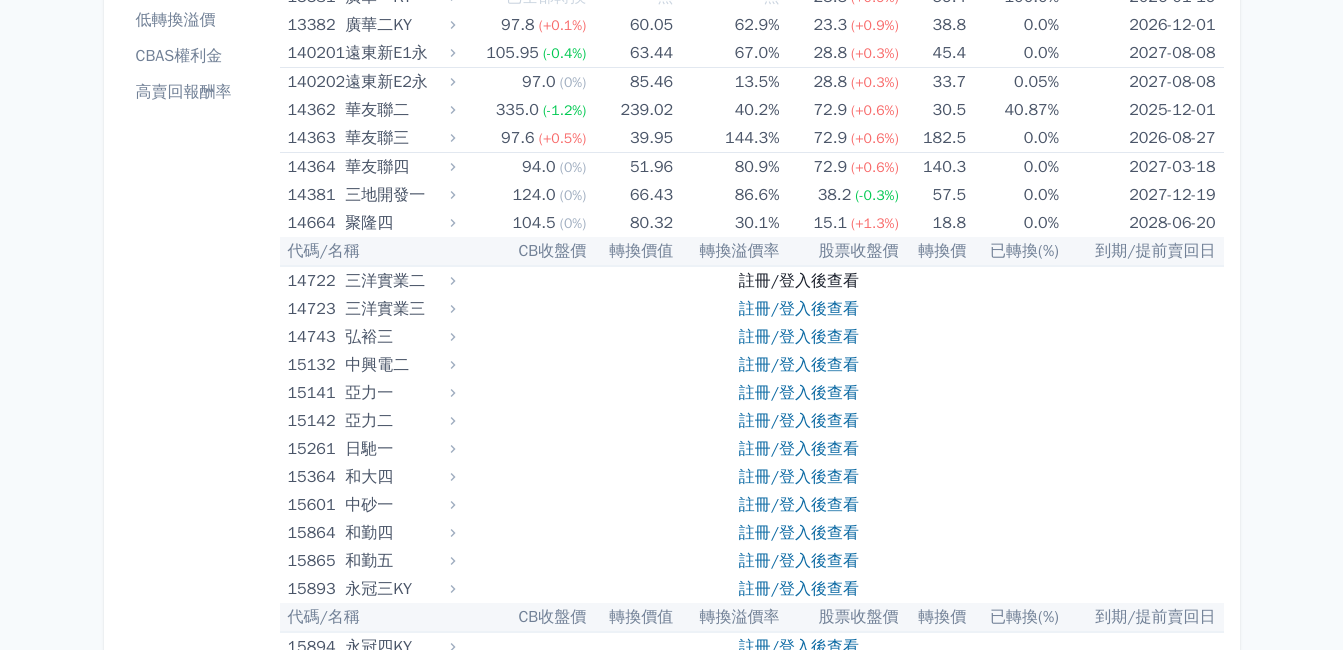 click on "註冊/登入後查看" at bounding box center [799, 281] 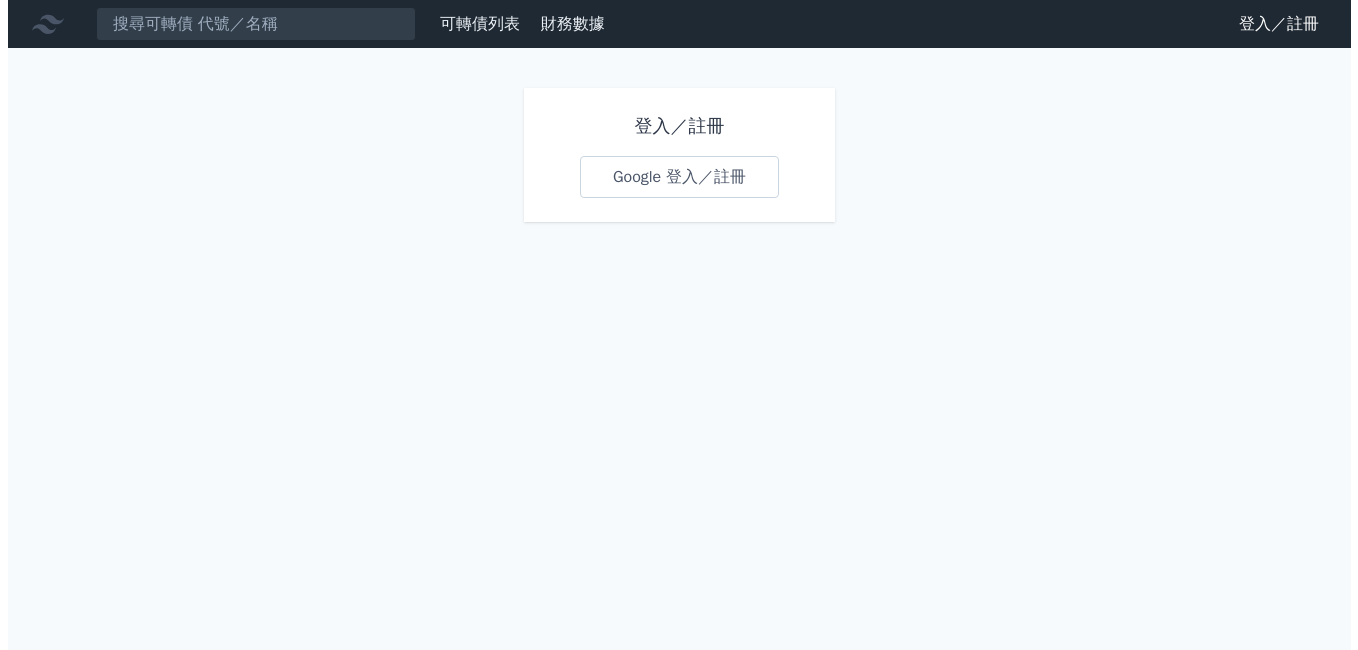 scroll, scrollTop: 0, scrollLeft: 0, axis: both 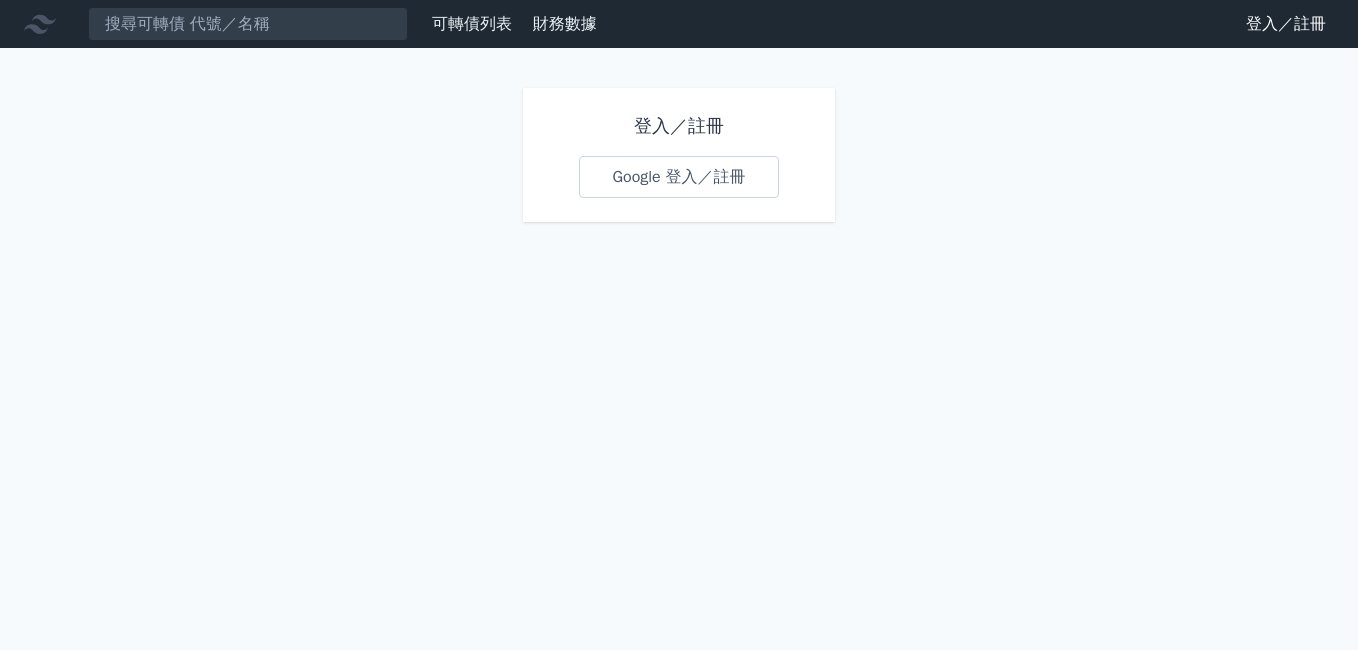 click on "Google 登入／註冊" at bounding box center (678, 177) 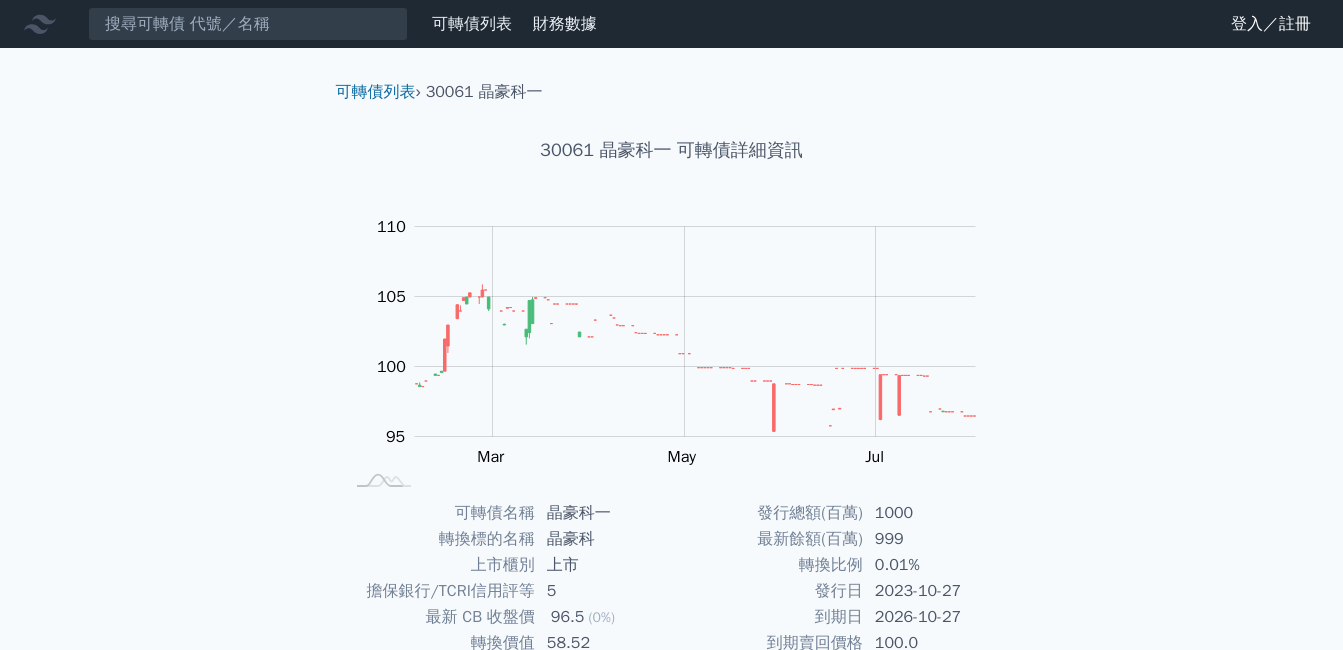 scroll, scrollTop: 0, scrollLeft: 0, axis: both 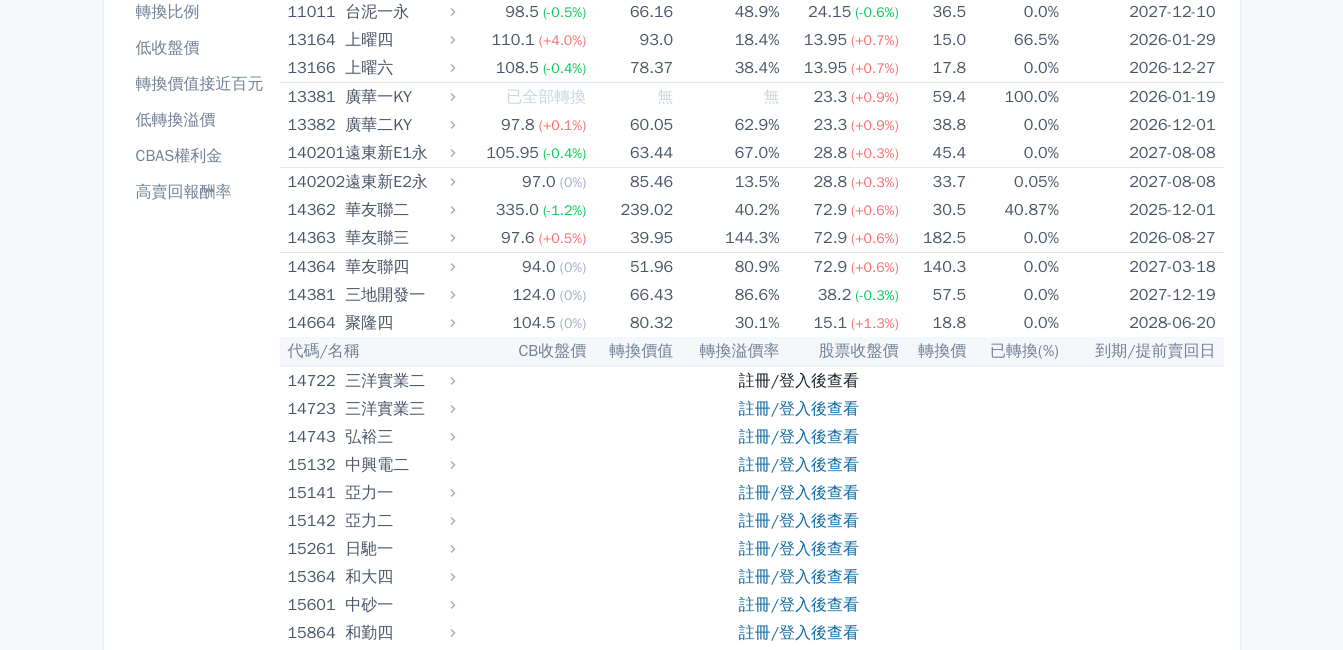 click on "註冊/登入後查看" at bounding box center [799, 381] 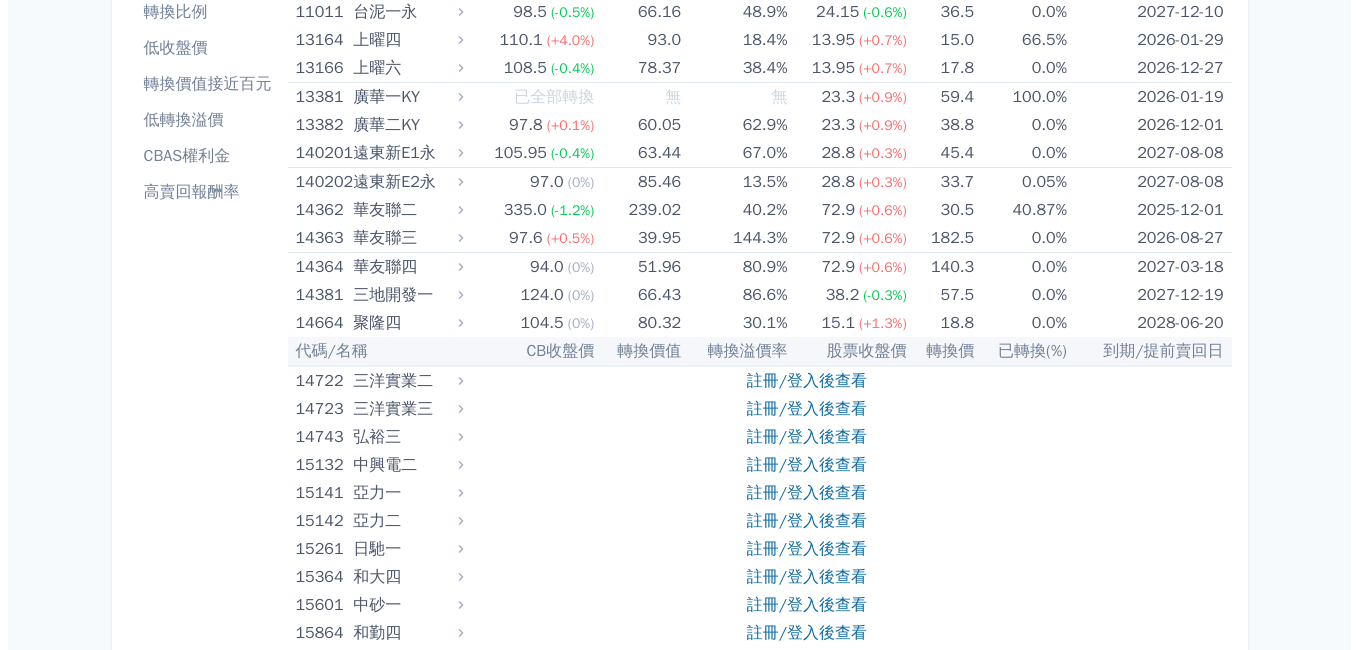 scroll, scrollTop: 0, scrollLeft: 0, axis: both 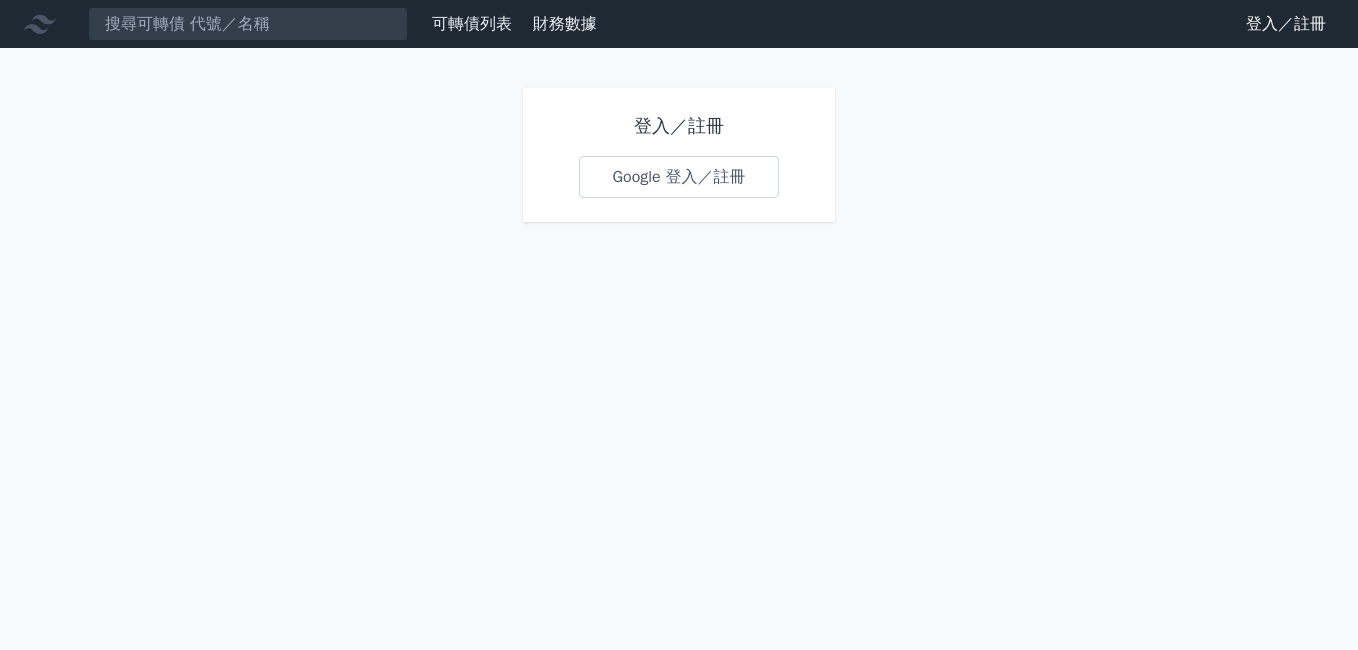 click on "Google 登入／註冊" at bounding box center [678, 177] 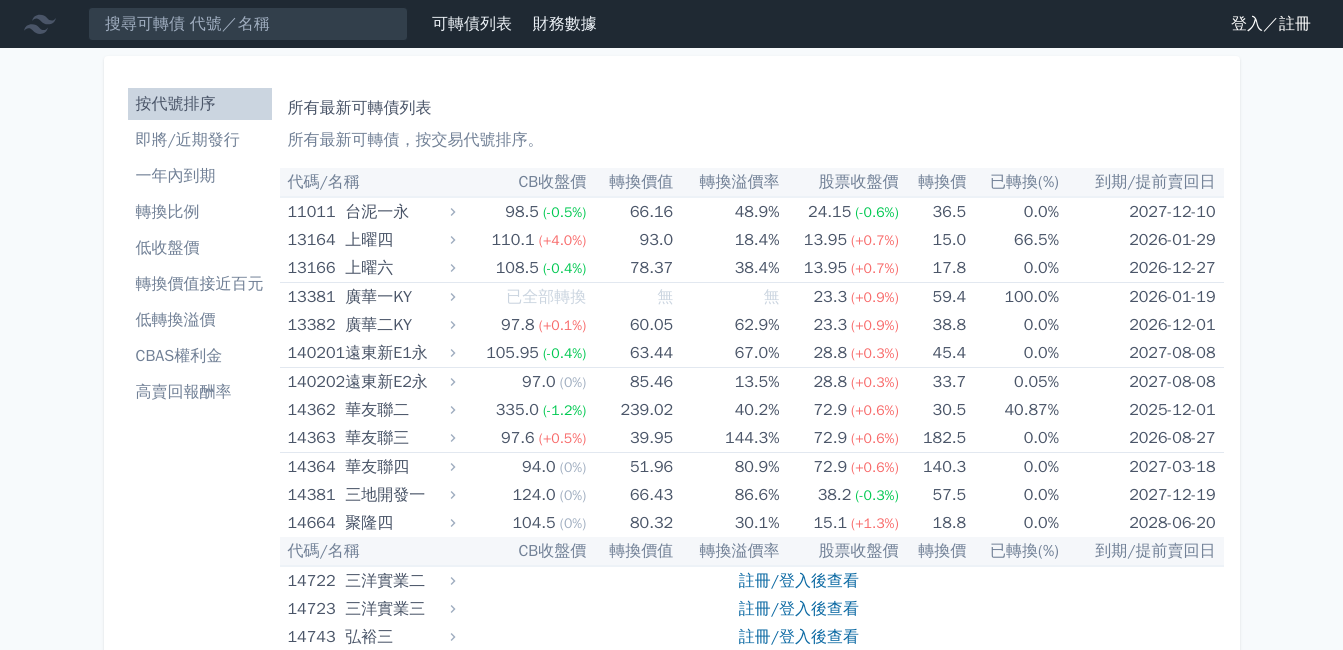 scroll, scrollTop: 0, scrollLeft: 0, axis: both 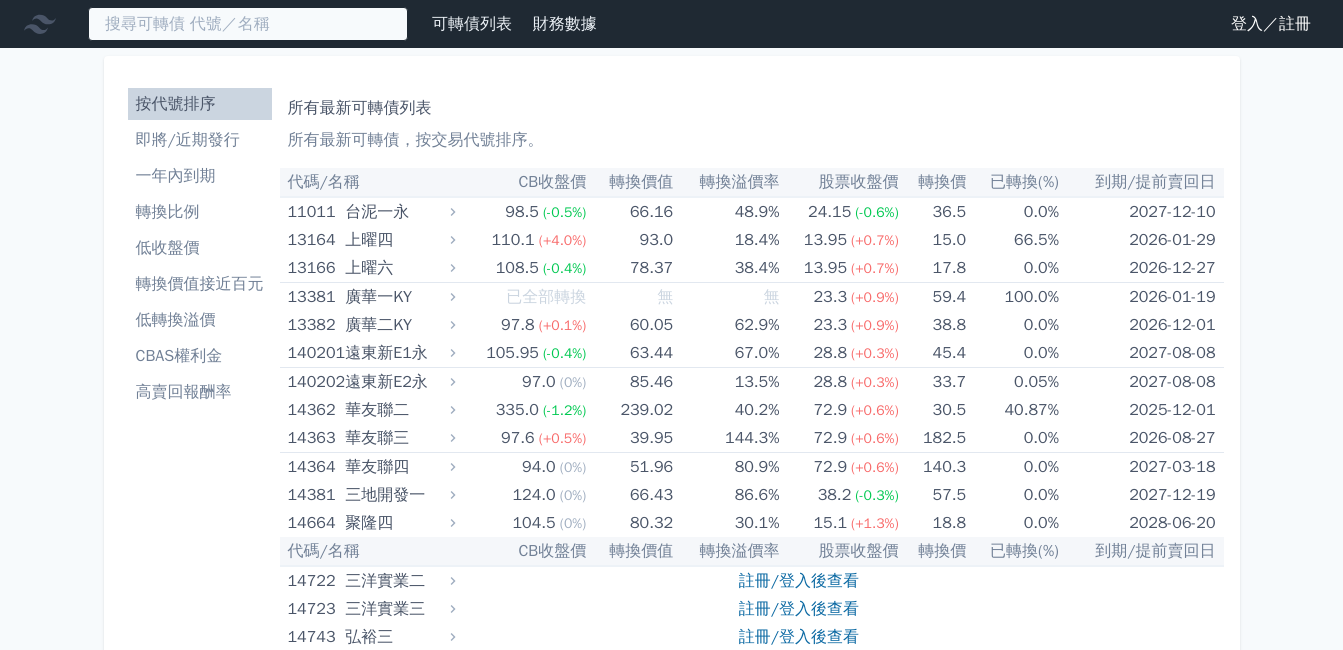 click at bounding box center [248, 24] 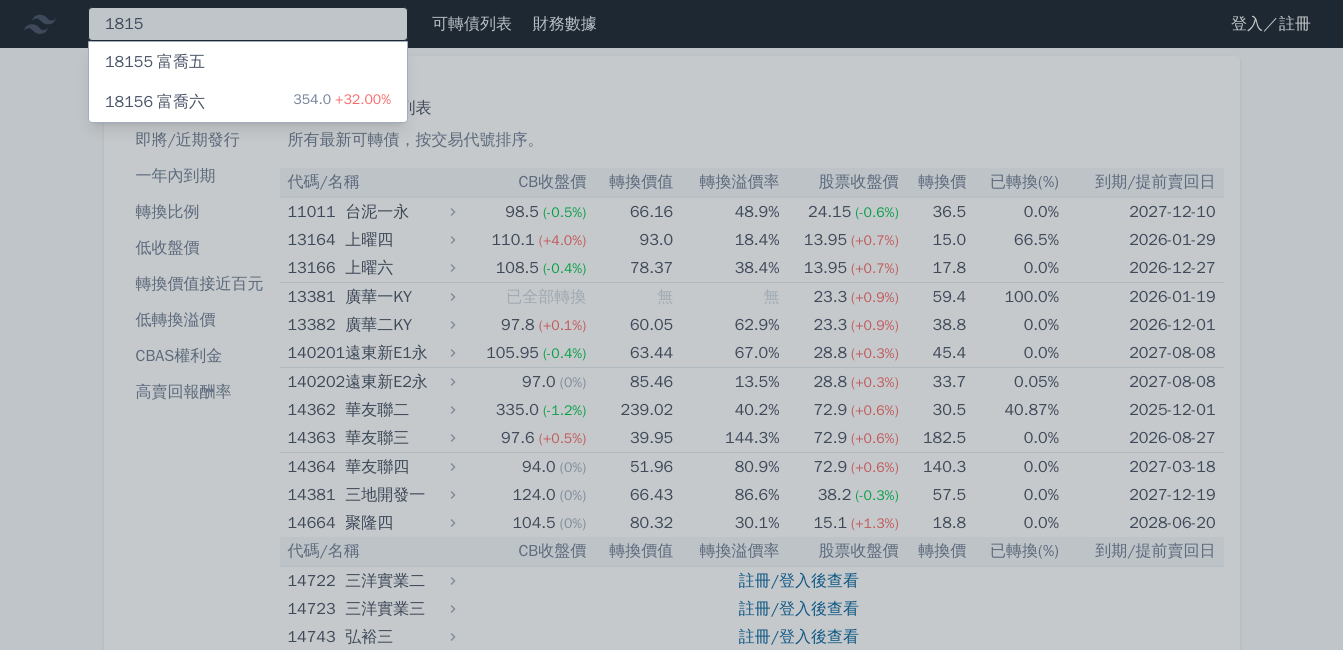 type on "1815" 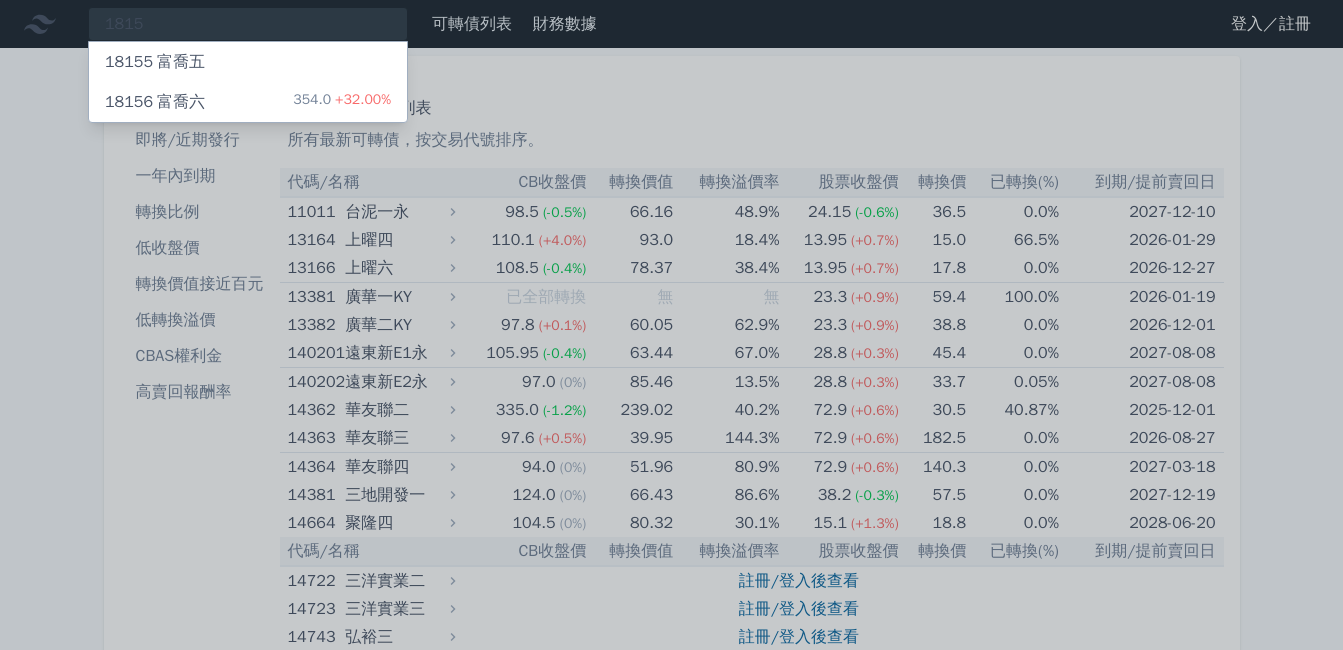 click on "354.0 +32.00%" at bounding box center [342, 102] 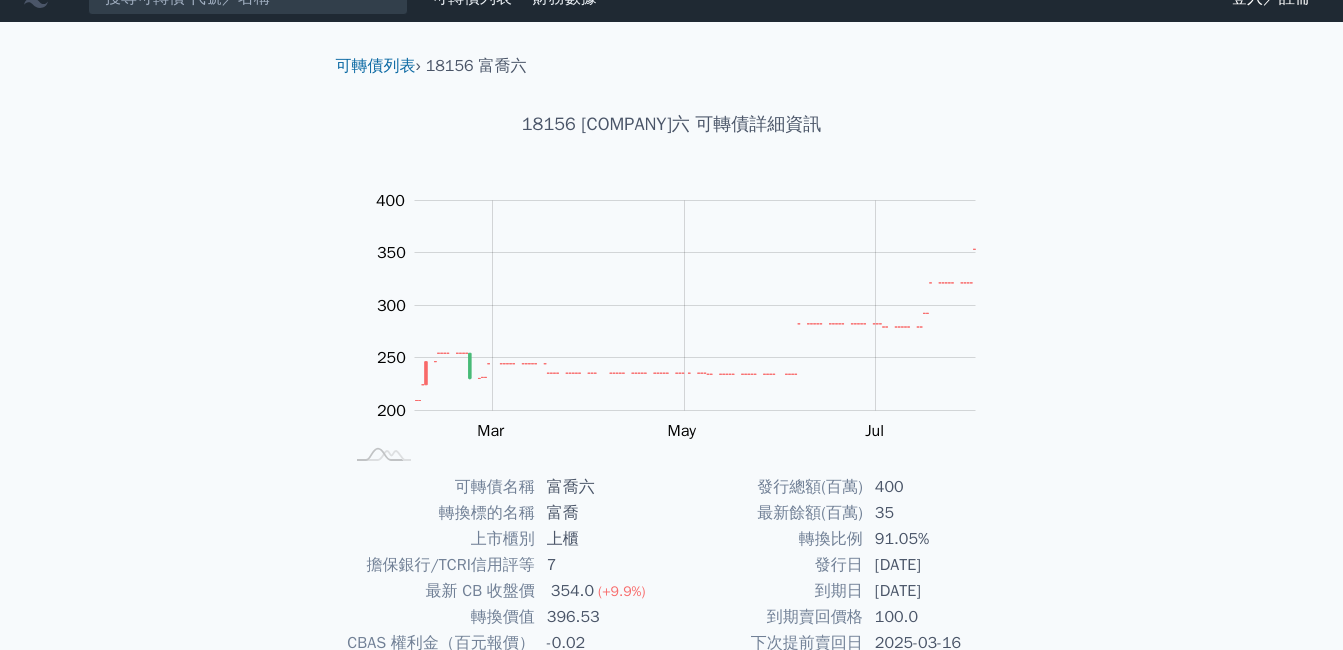 scroll, scrollTop: 0, scrollLeft: 0, axis: both 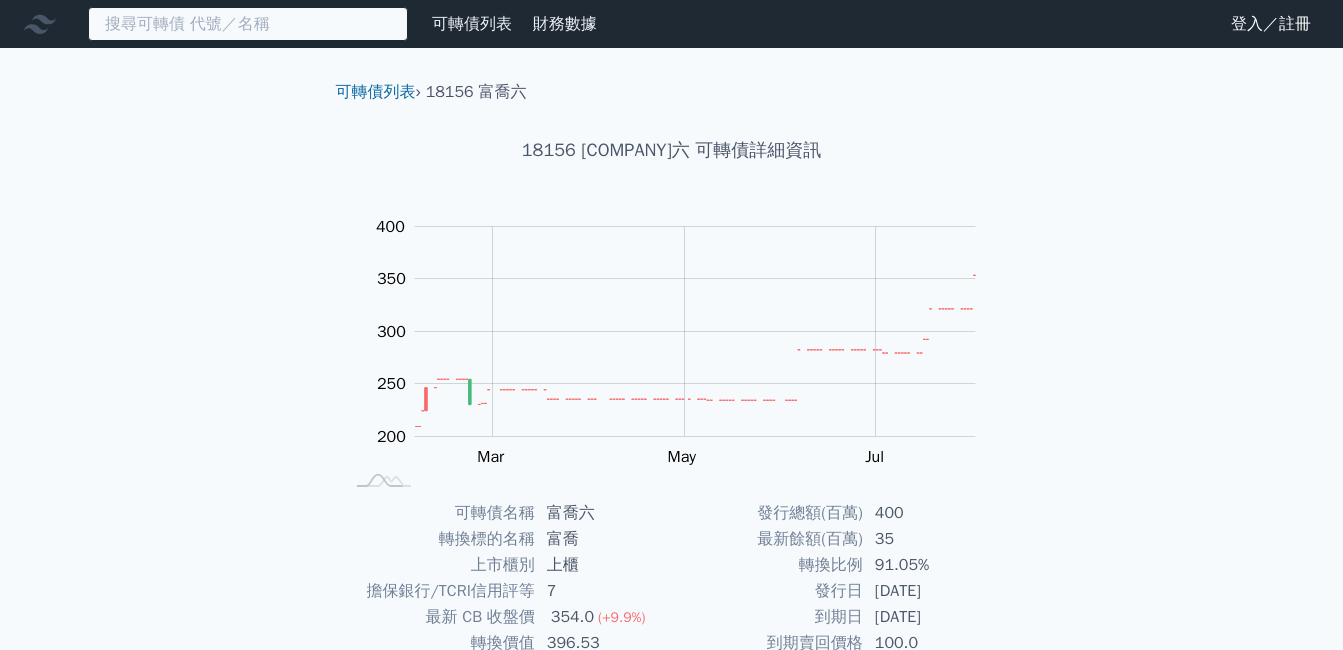 click at bounding box center [248, 24] 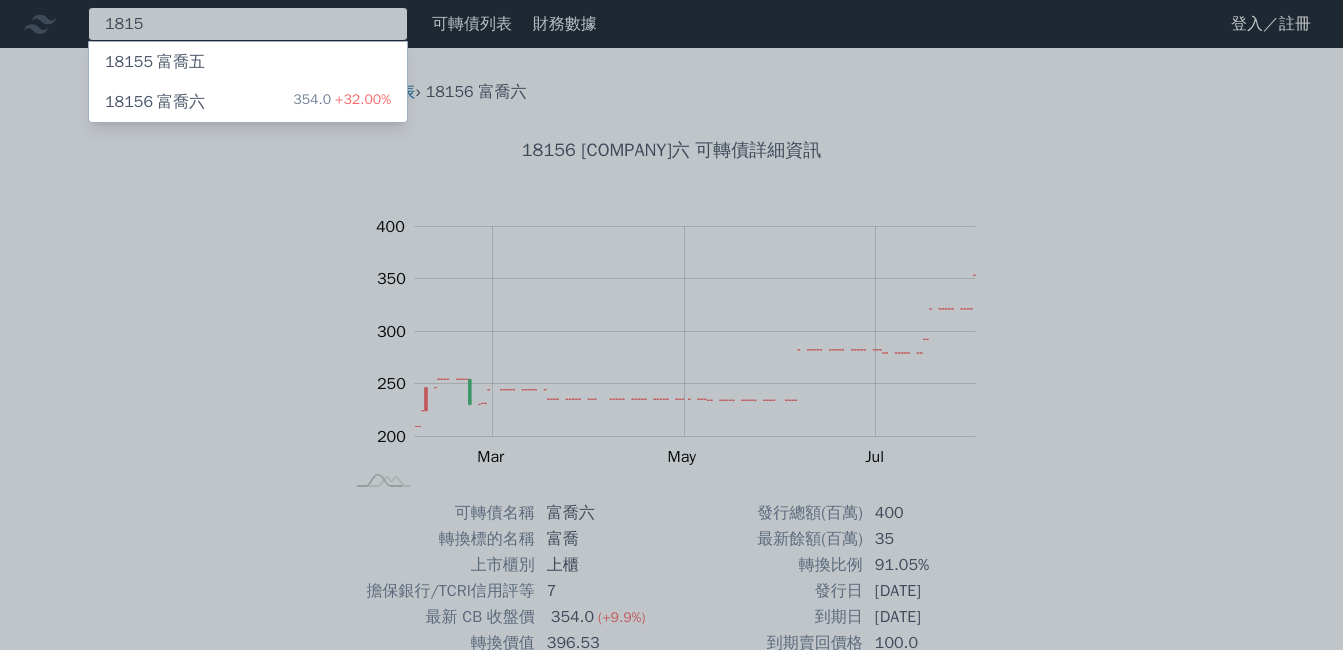 type on "1815" 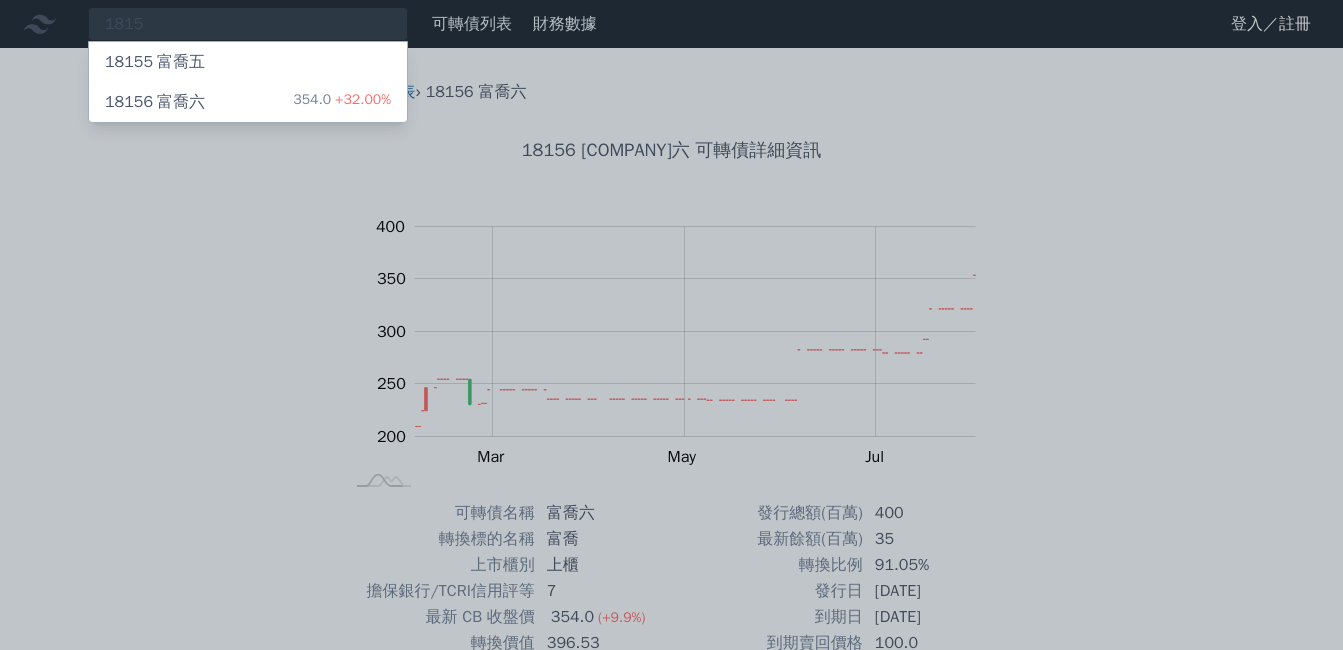 click on "18155 富喬五" at bounding box center (248, 62) 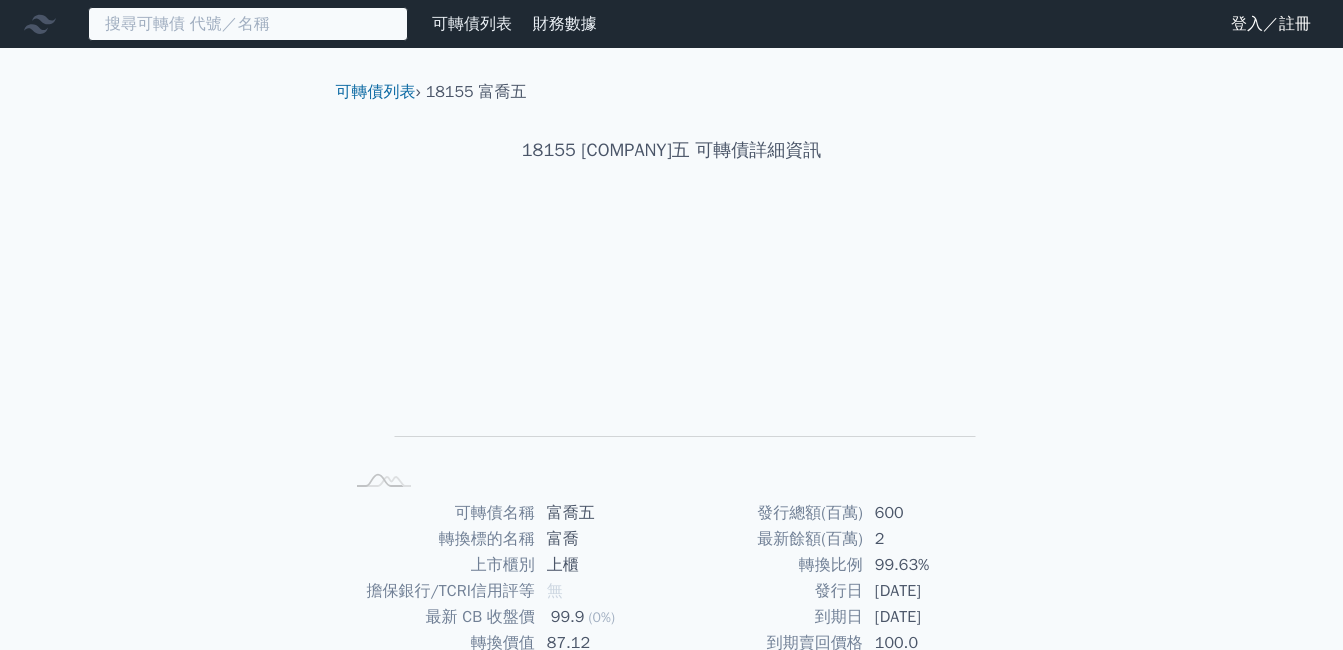 click at bounding box center (248, 24) 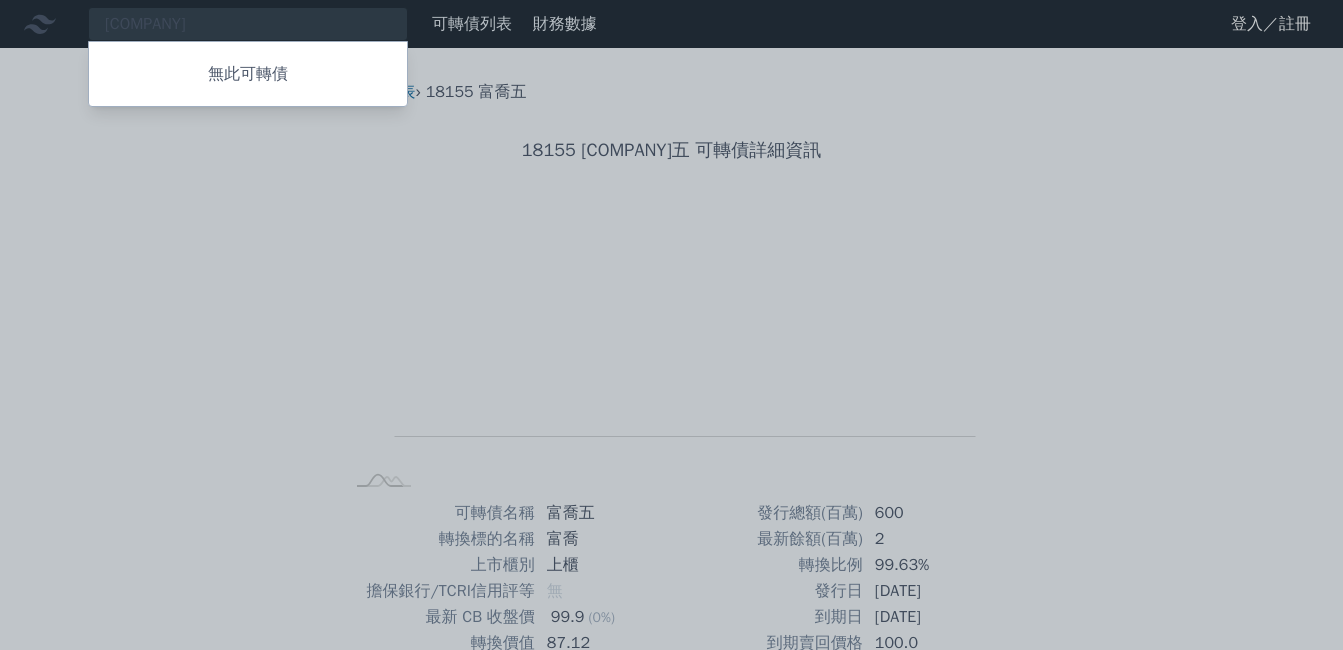 drag, startPoint x: 223, startPoint y: 20, endPoint x: 194, endPoint y: 18, distance: 29.068884 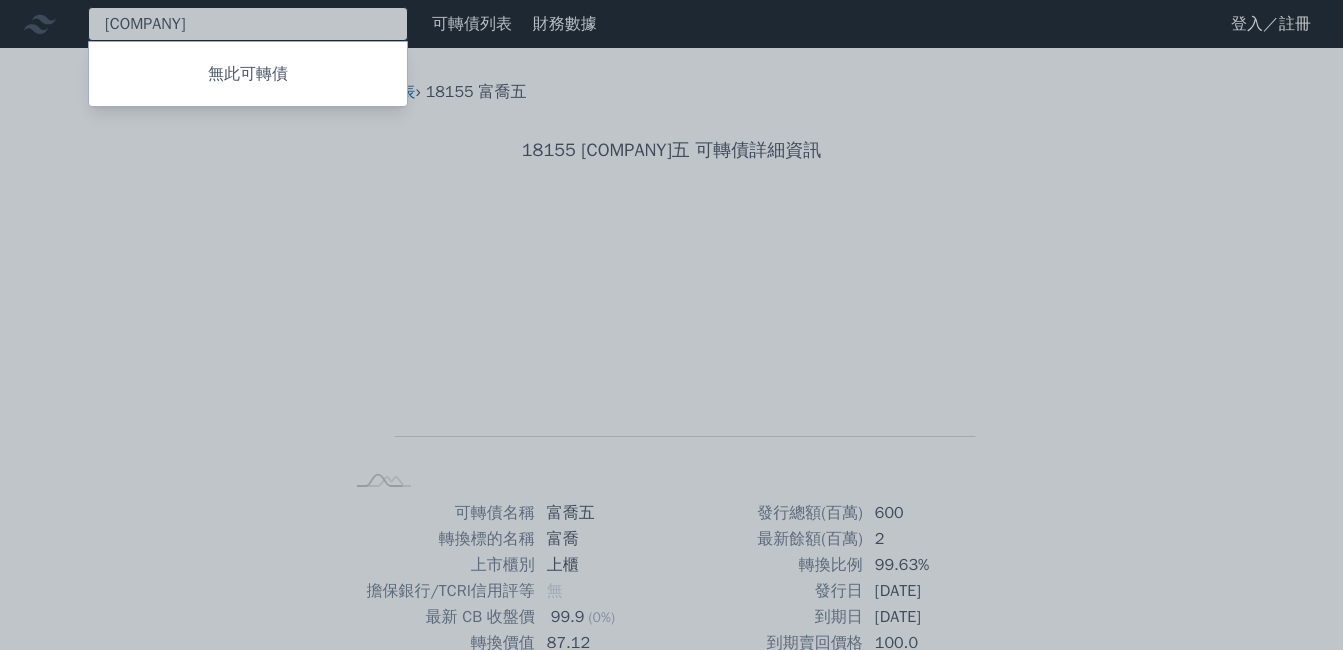 click on "[COMPANY]
無此可轉債" at bounding box center [248, 24] 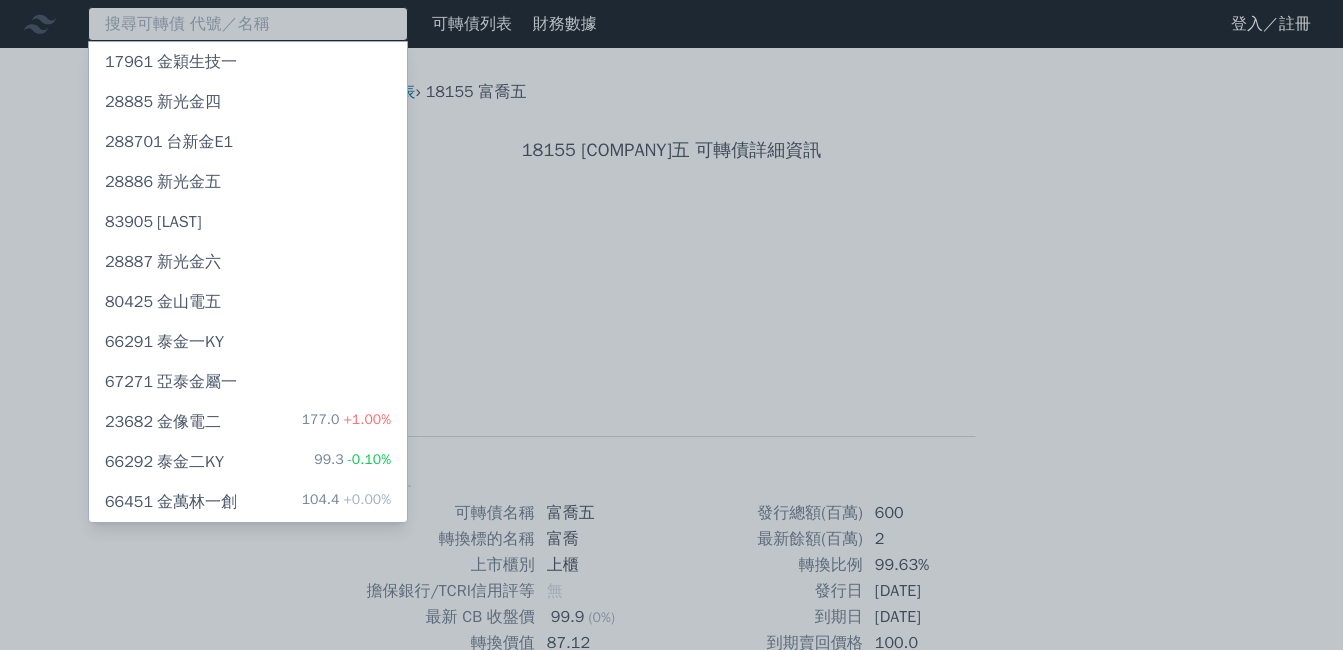 paste on "建準" 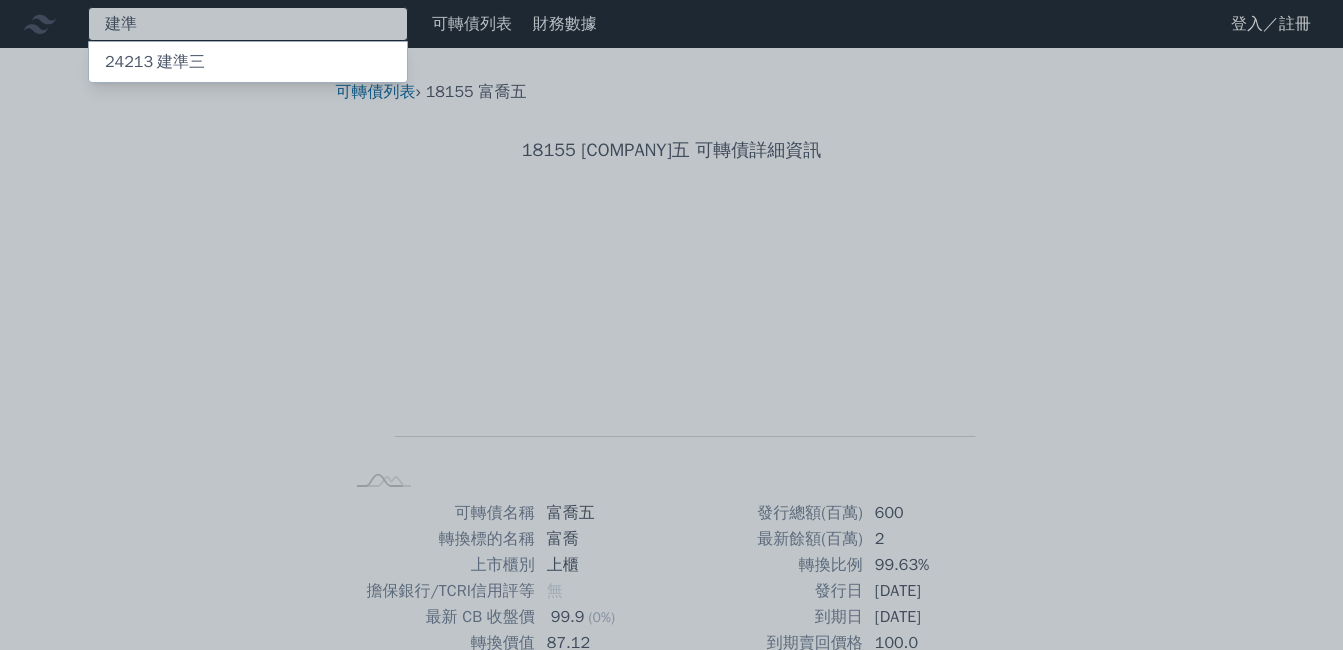 type on "建準" 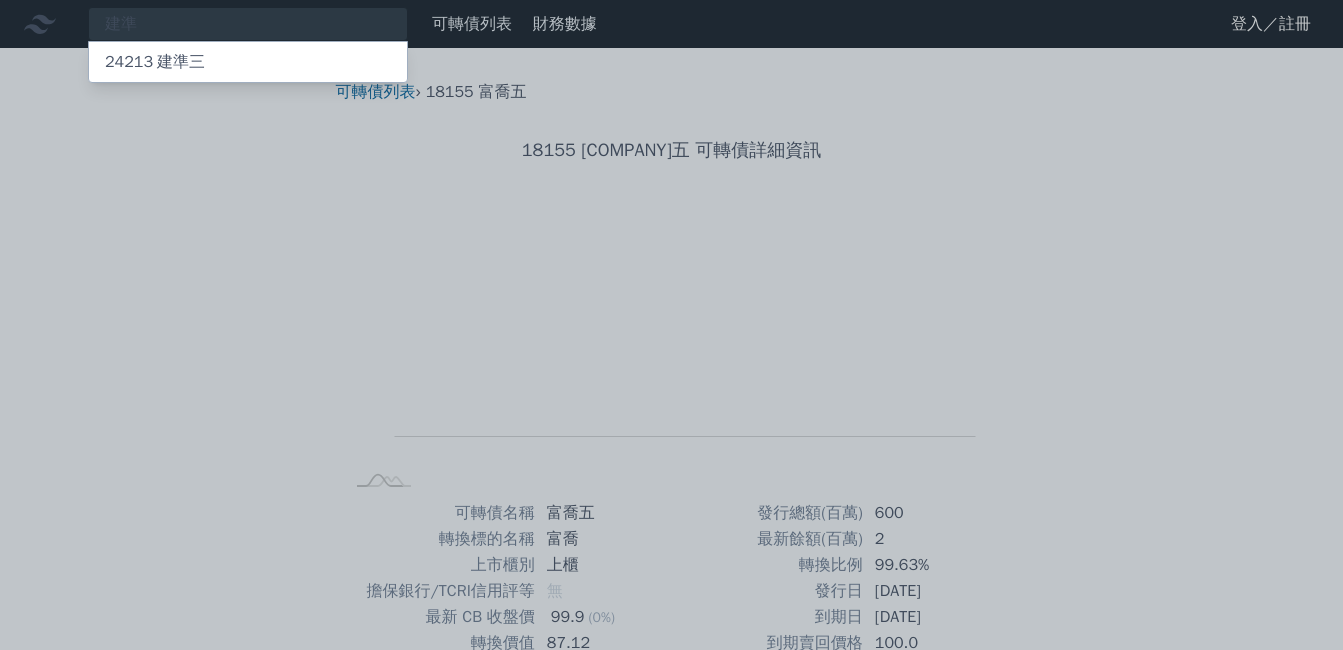 click on "24213 [COMPANY]三" at bounding box center [155, 62] 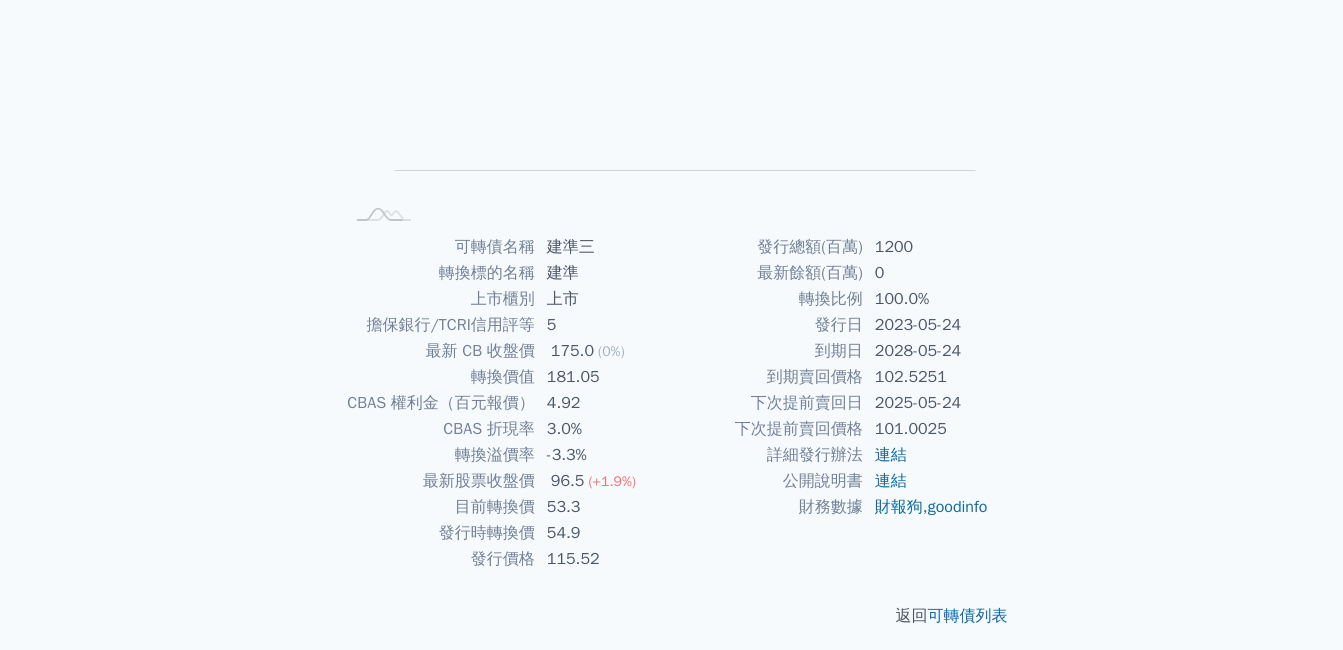 scroll, scrollTop: 276, scrollLeft: 0, axis: vertical 